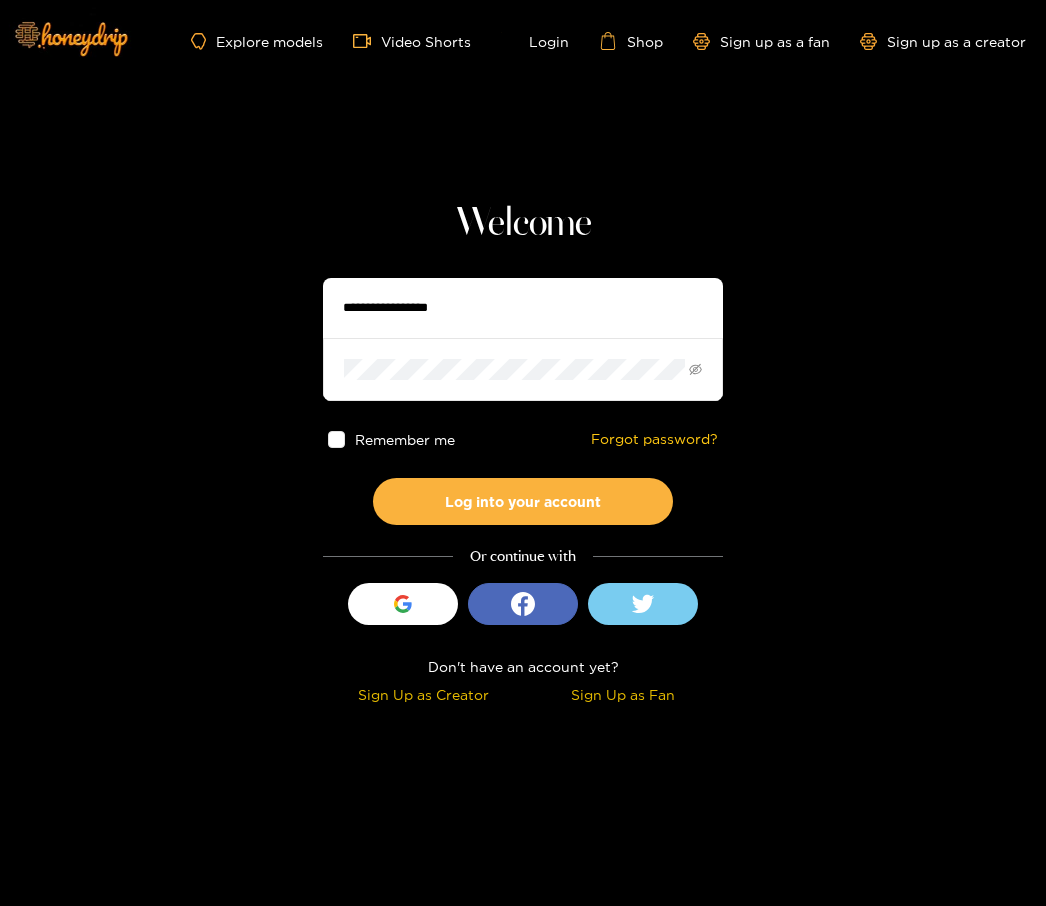 scroll, scrollTop: 1, scrollLeft: 0, axis: vertical 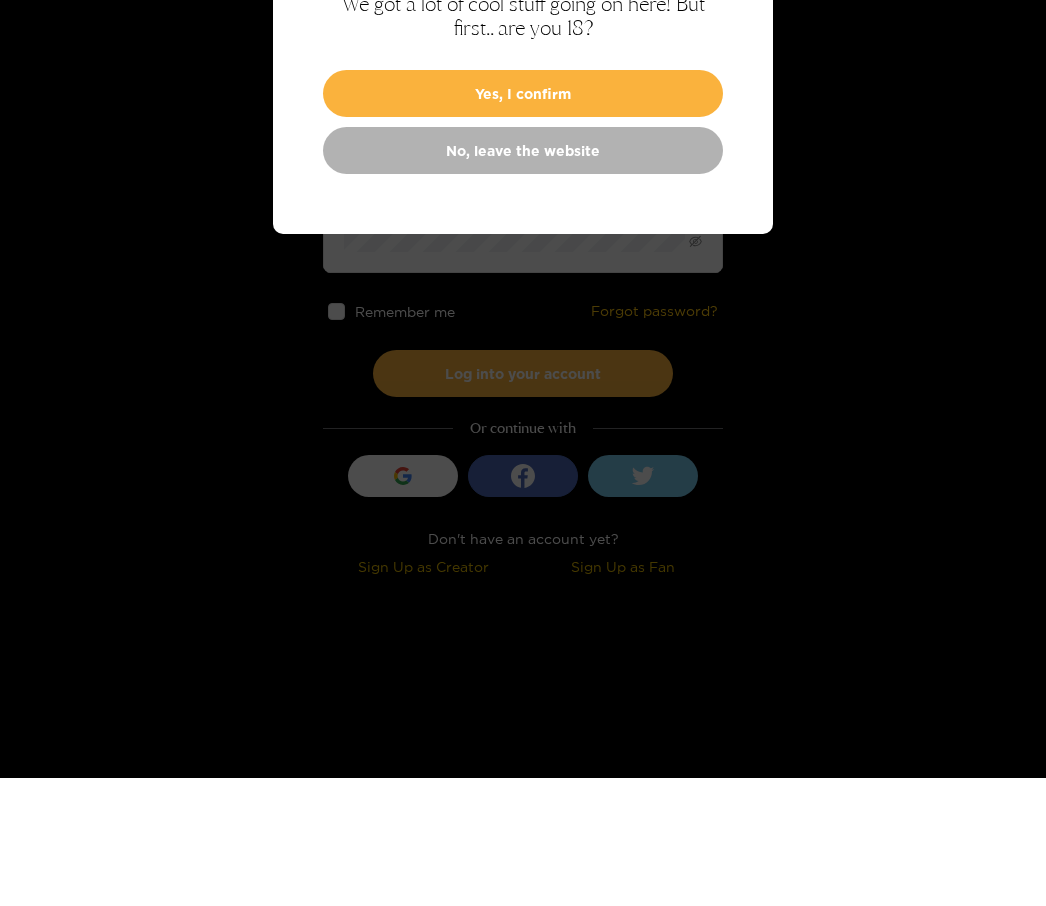type on "**********" 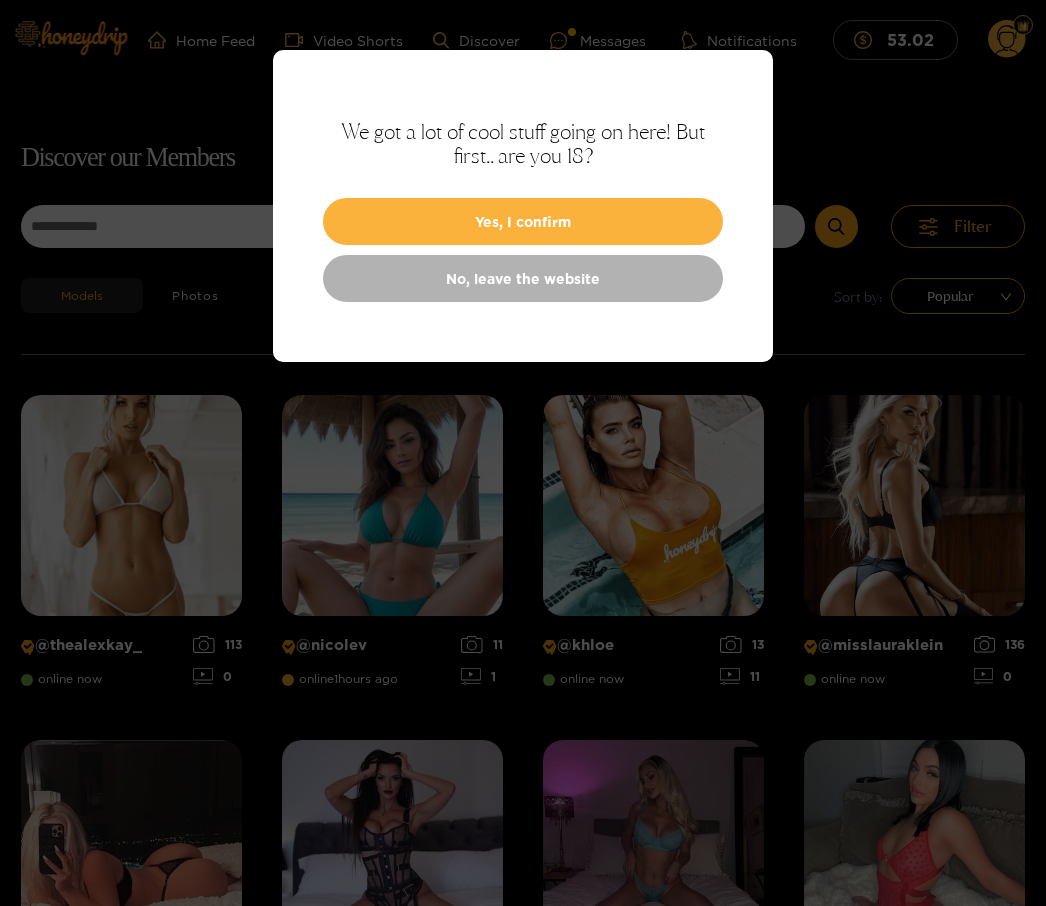 scroll, scrollTop: 4, scrollLeft: 0, axis: vertical 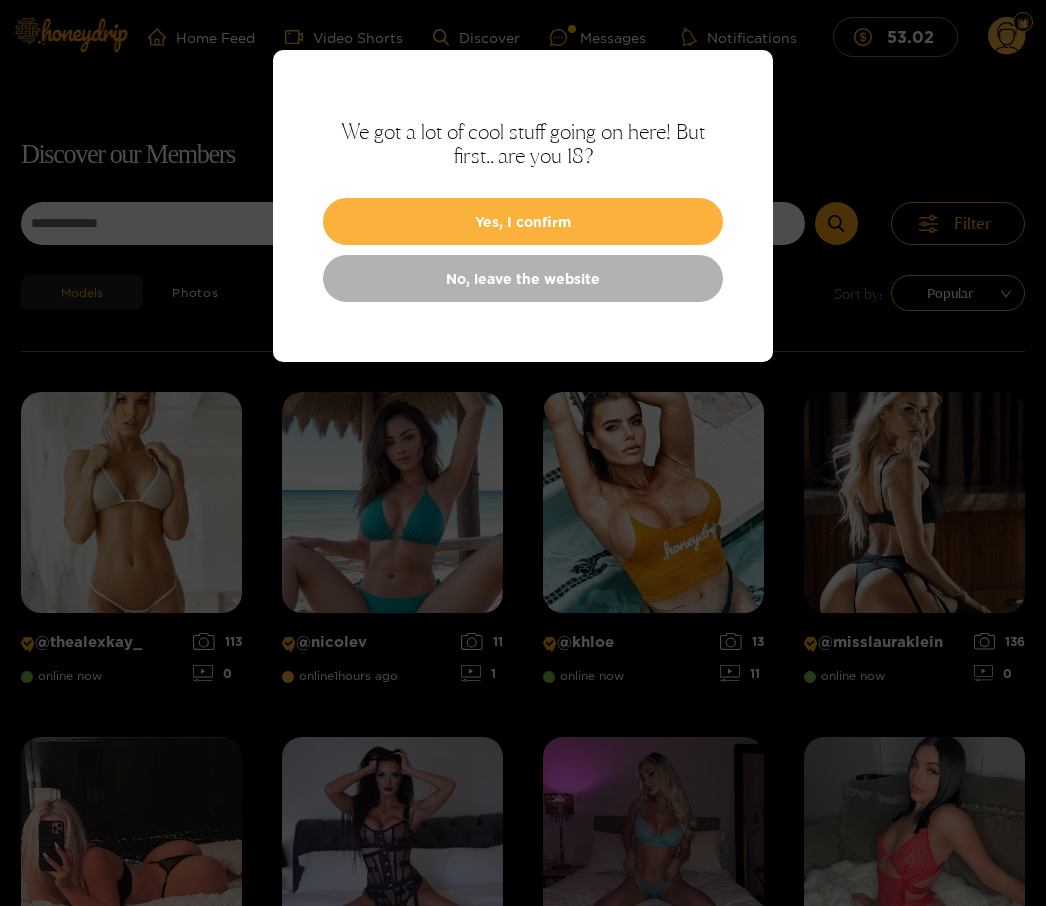 click on "Yes, I confirm" at bounding box center (523, 221) 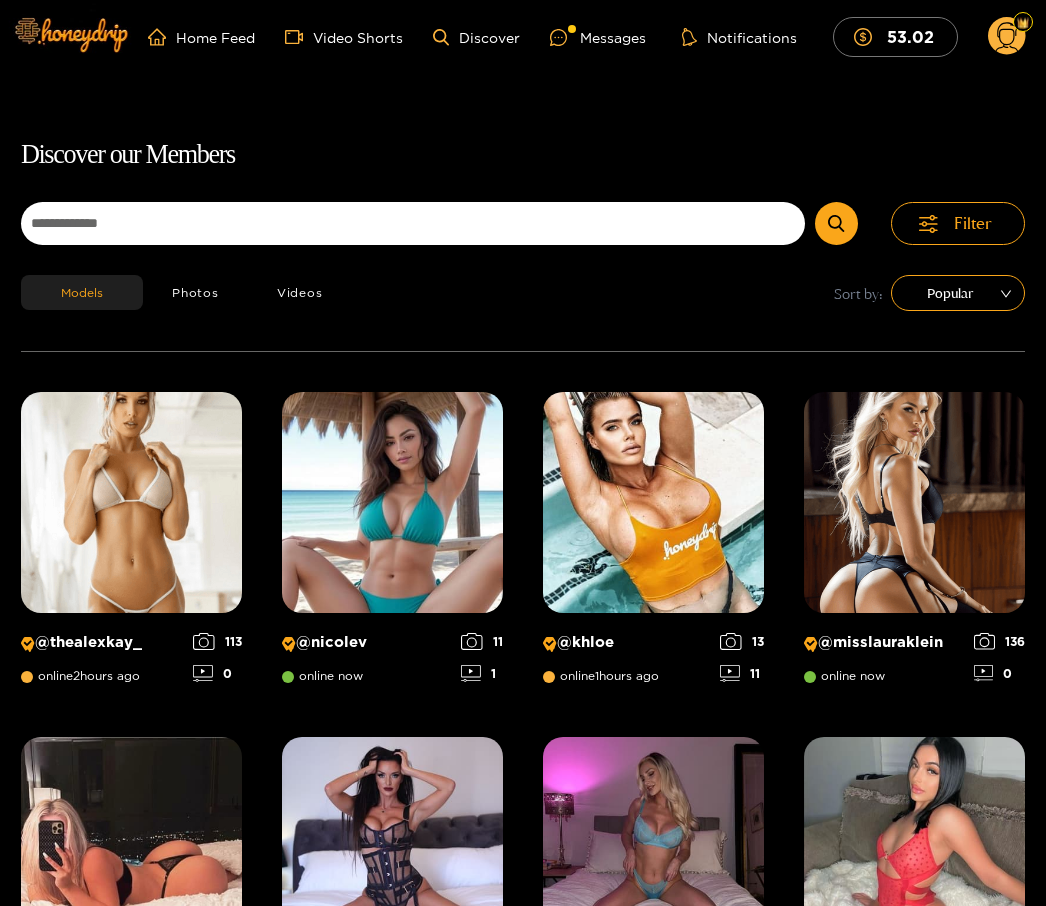 click 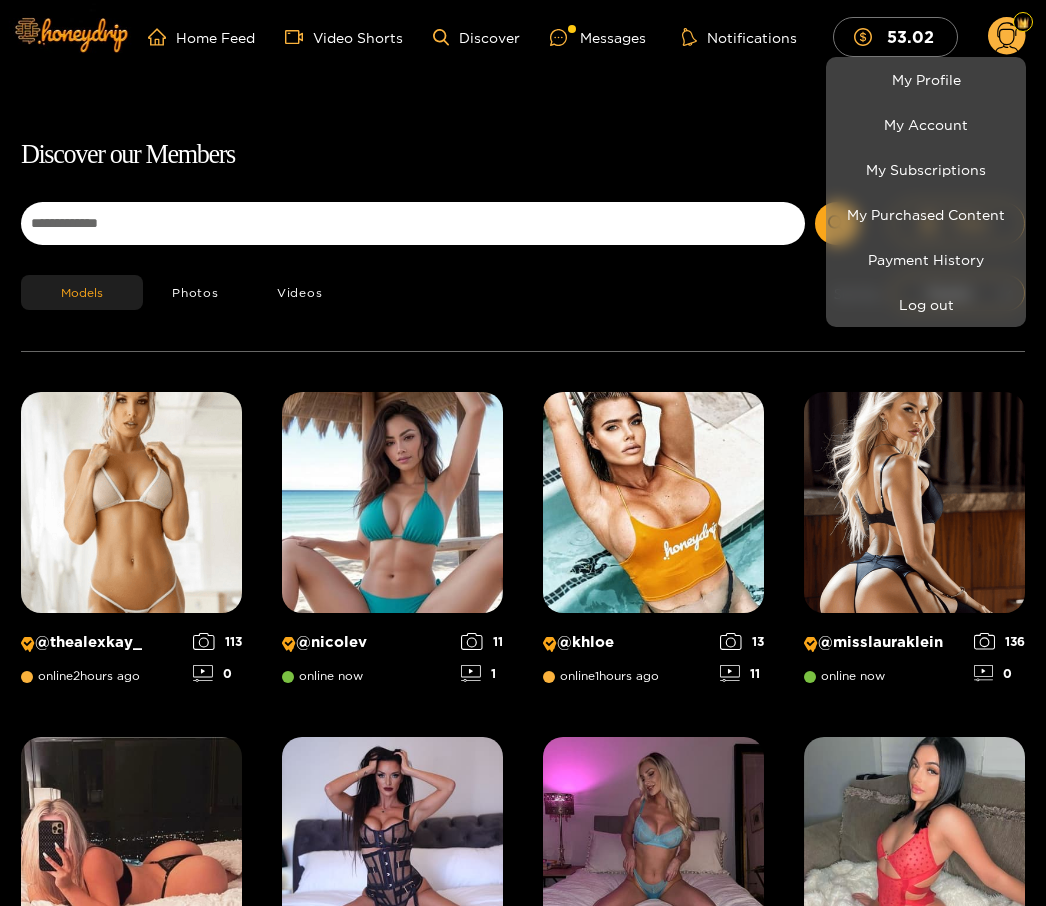 click at bounding box center [523, 453] 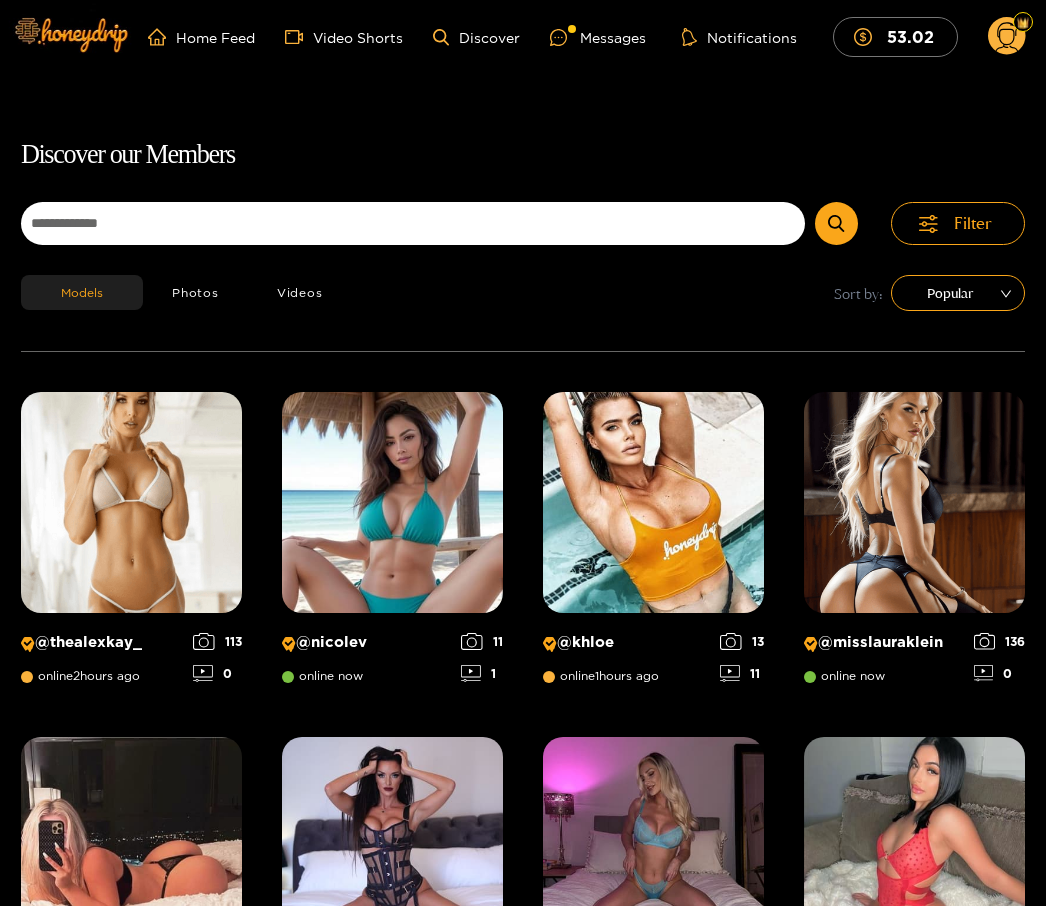 click on "Messages" at bounding box center [598, 37] 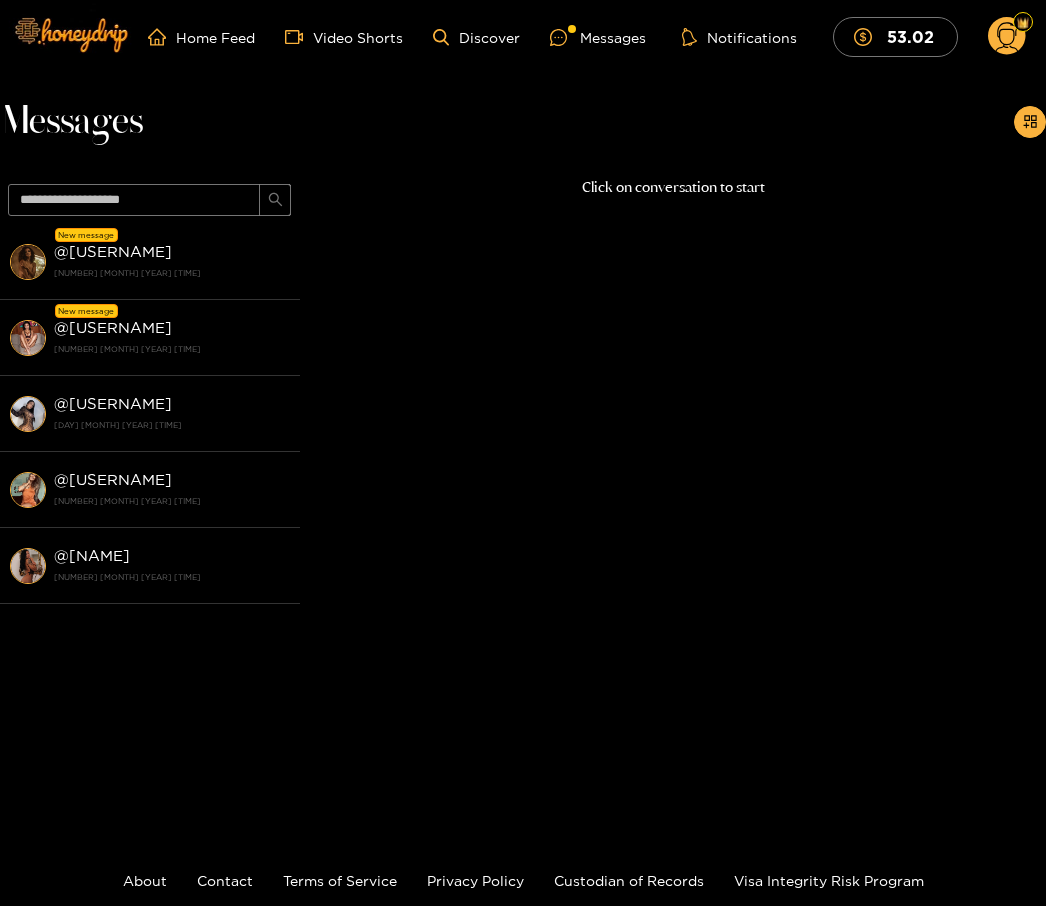 scroll, scrollTop: 4, scrollLeft: 0, axis: vertical 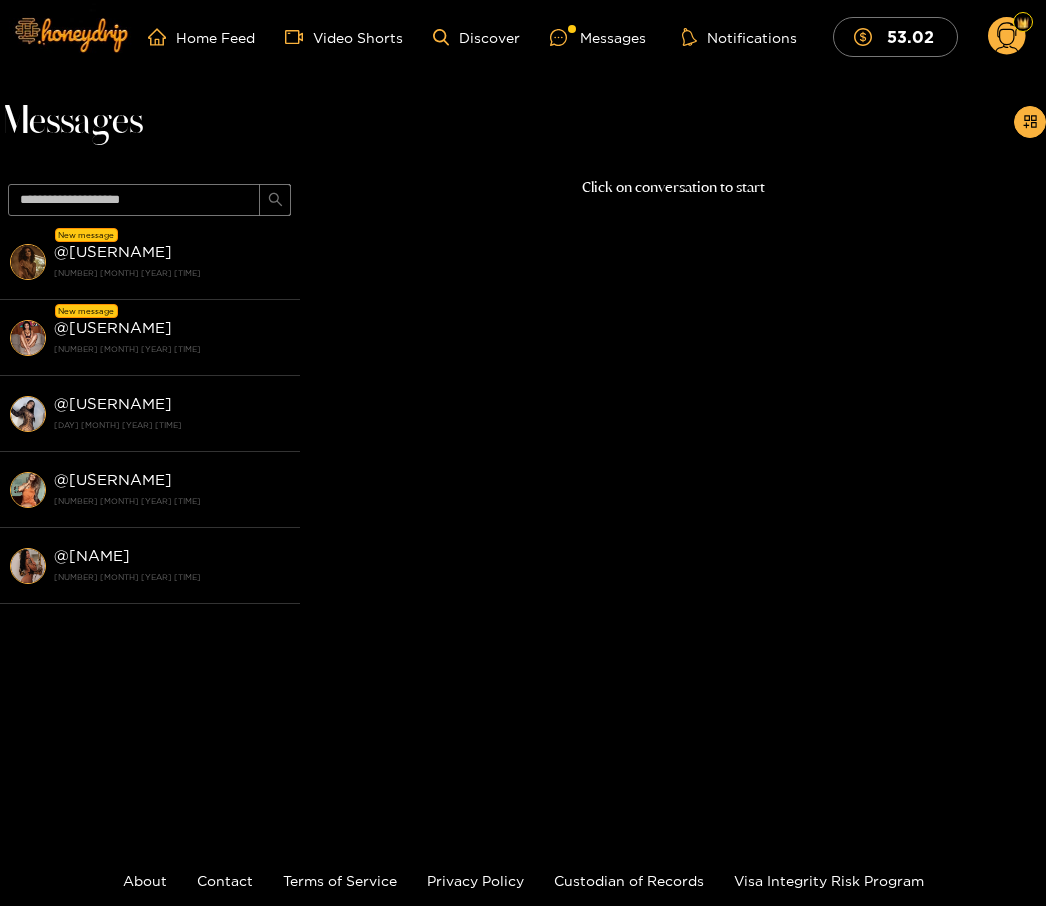 click on "[NUMBER] [MONTH] [YEAR] [TIME]" at bounding box center [172, 273] 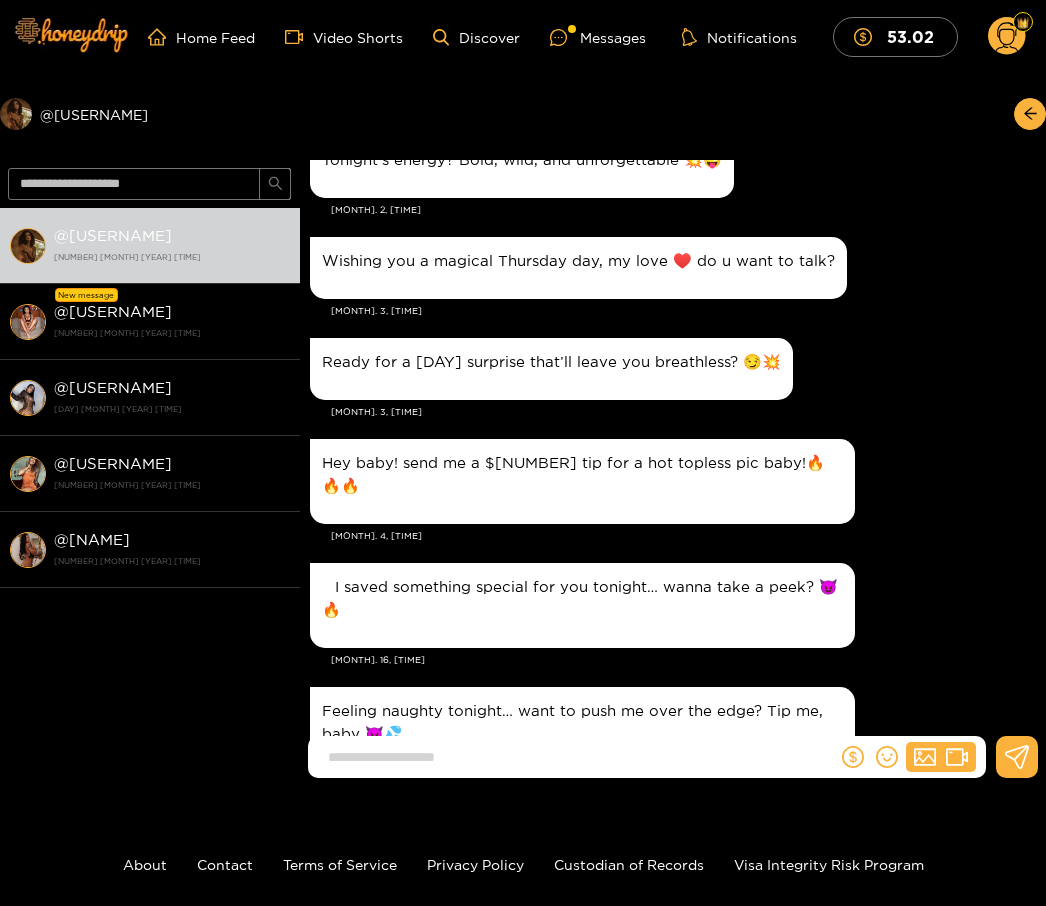 scroll, scrollTop: 2072, scrollLeft: 0, axis: vertical 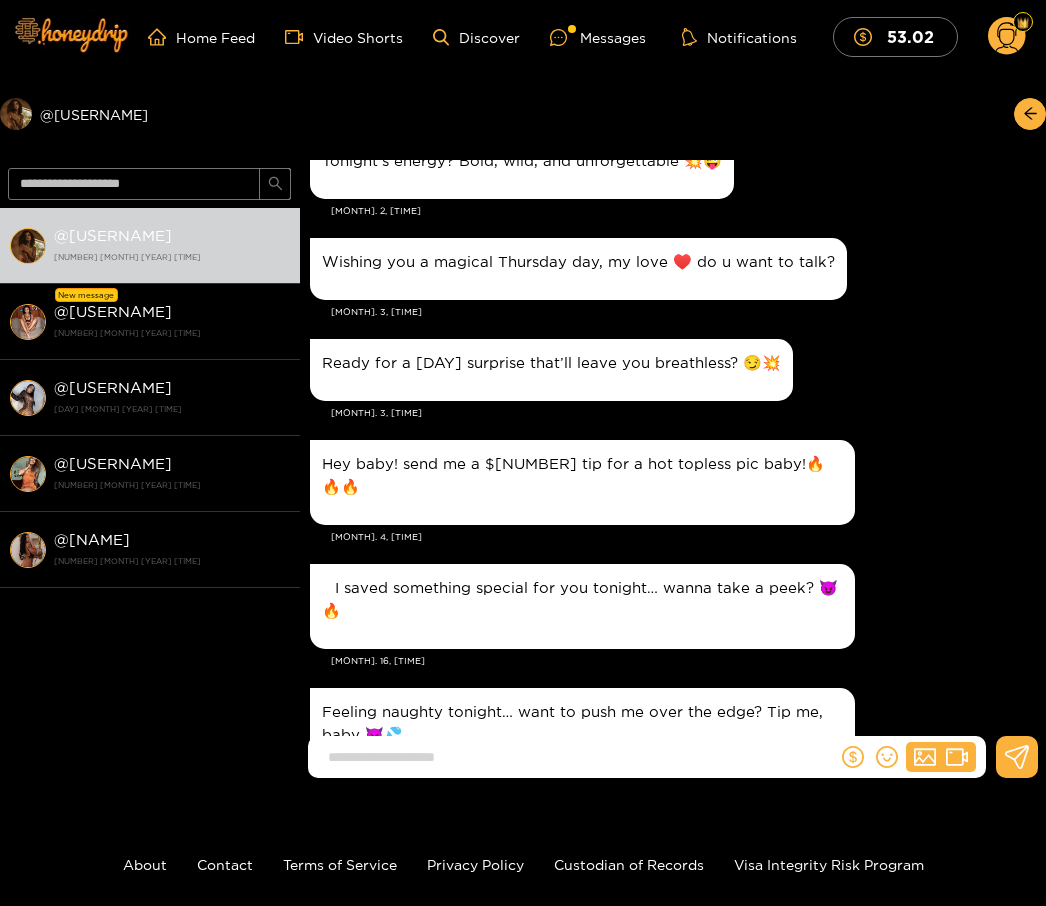 click on "[USERNAME] [NUMBER] [MONTH] [YEAR] [TIME]" at bounding box center (172, 321) 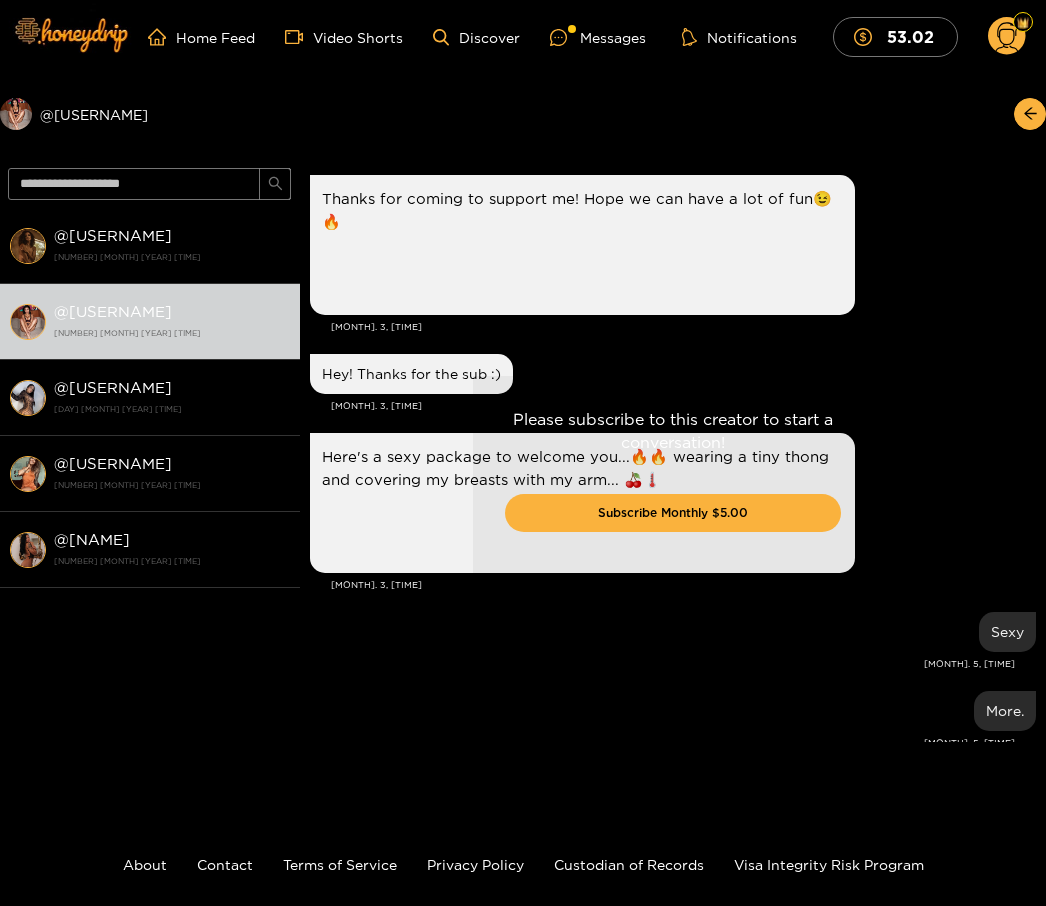 scroll, scrollTop: 374, scrollLeft: 0, axis: vertical 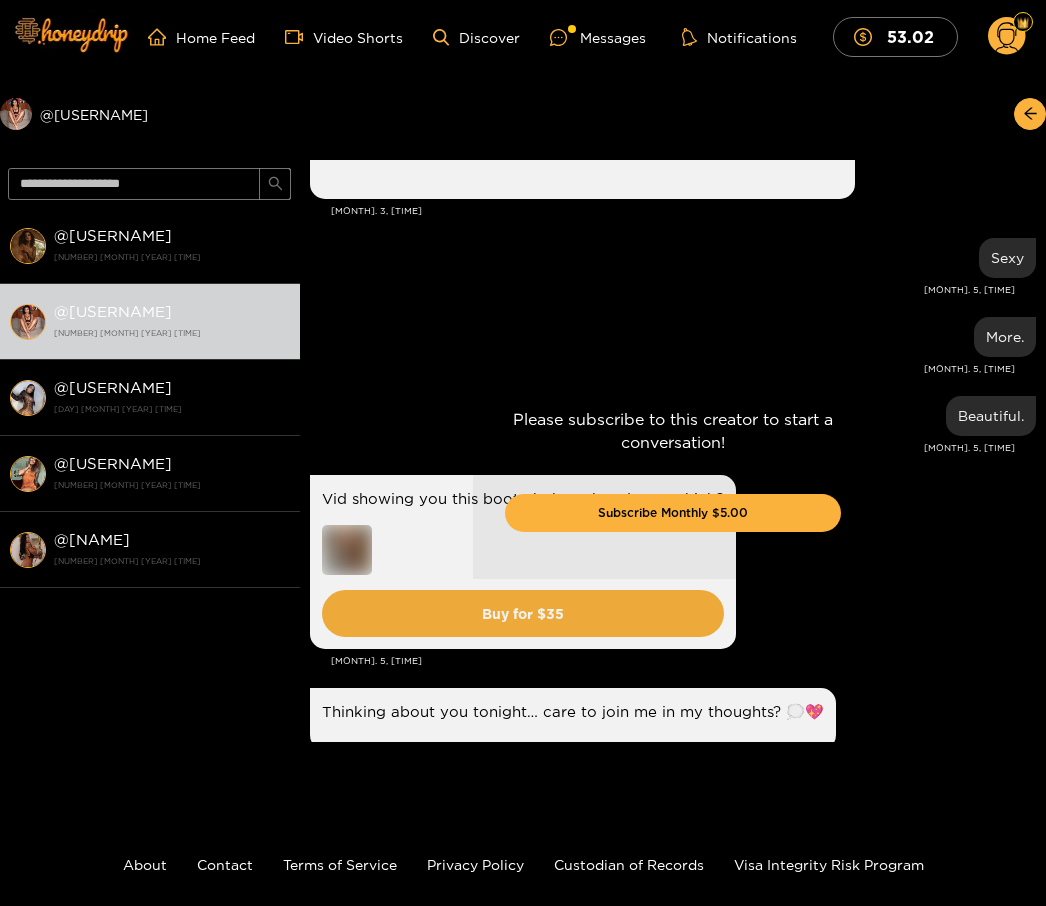 click on "[USERNAME]" at bounding box center [113, 311] 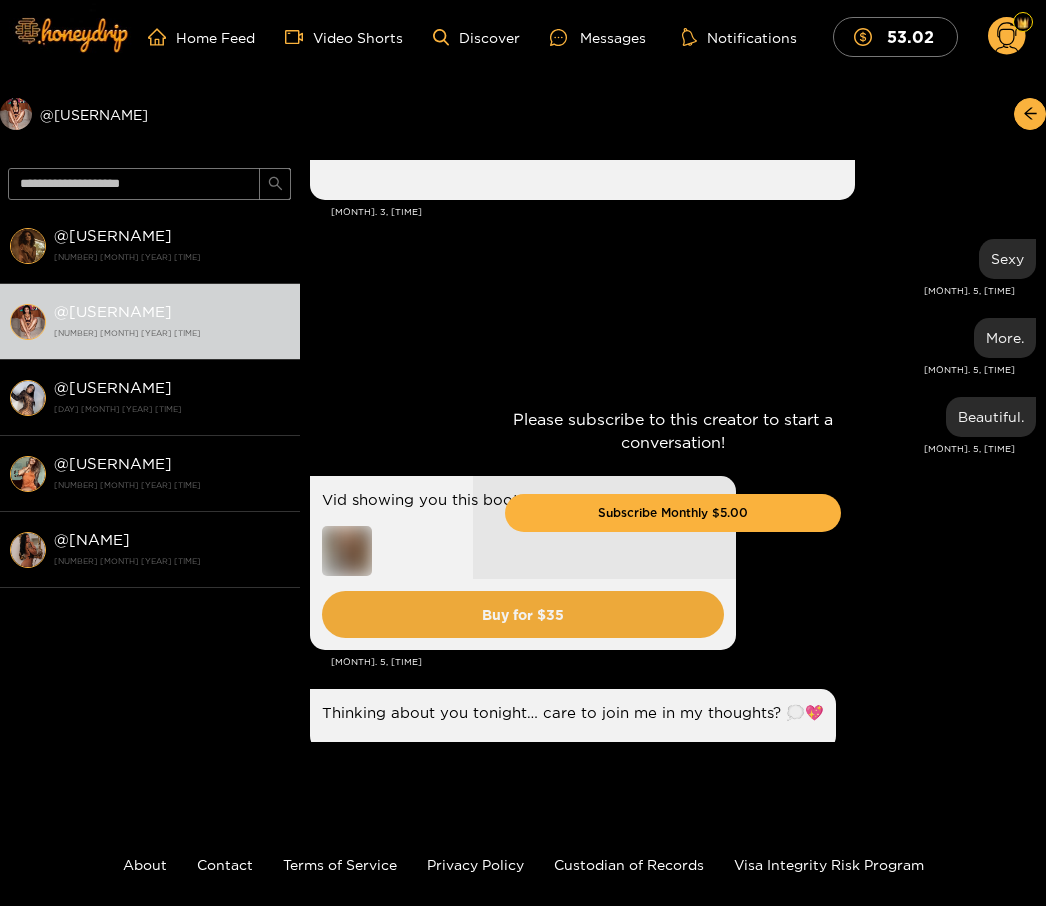 scroll, scrollTop: 374, scrollLeft: 0, axis: vertical 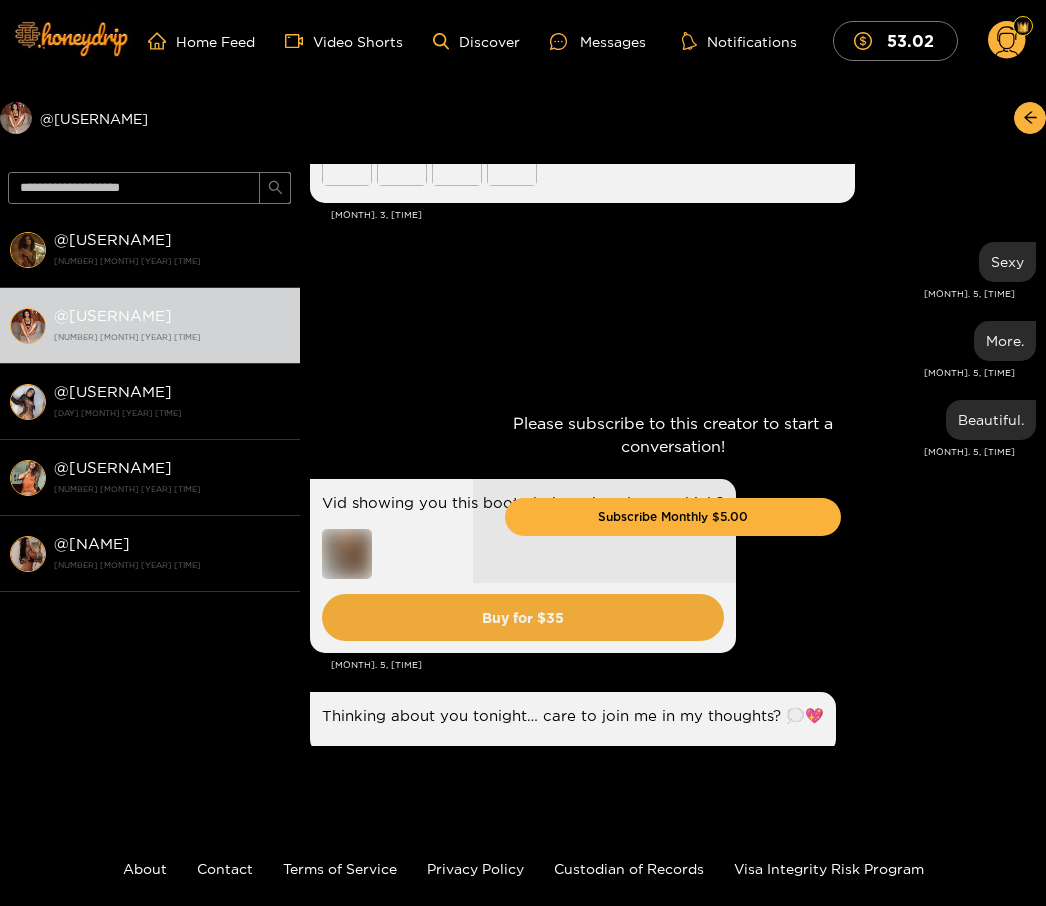 click on "Preview [USERNAME]" at bounding box center [150, 118] 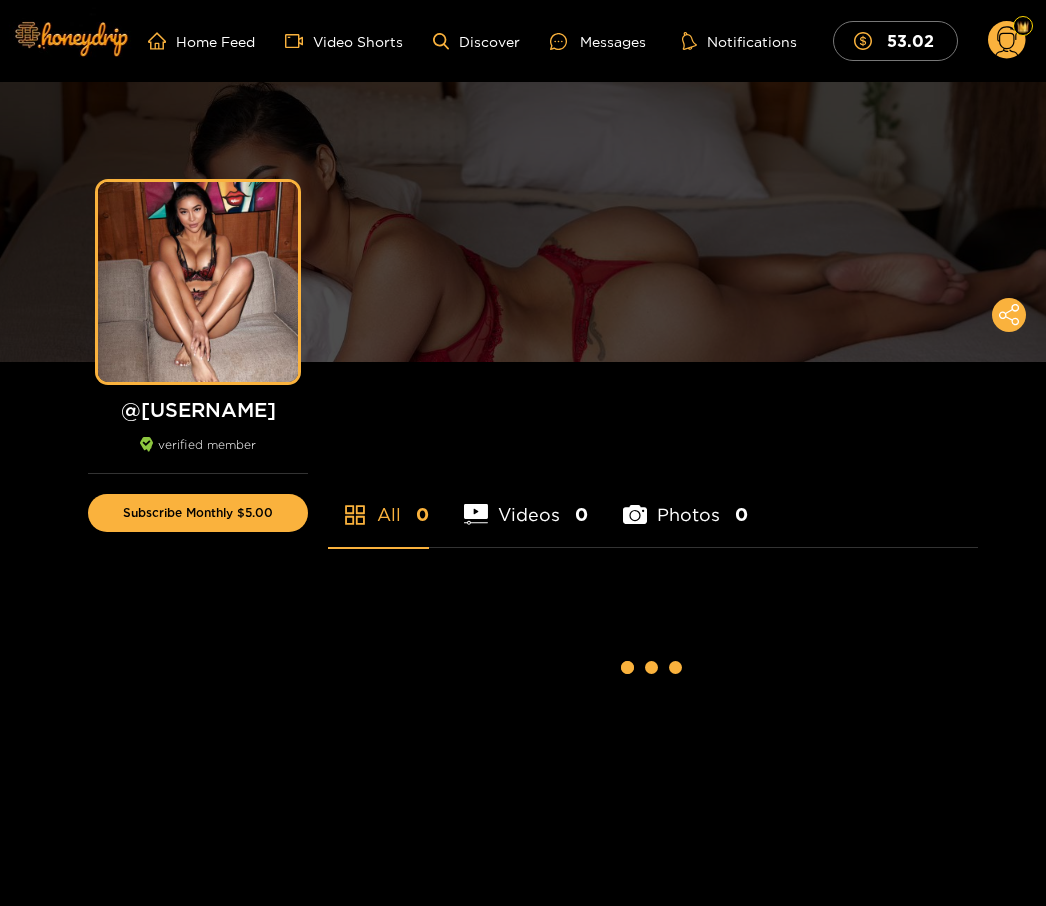 click on "Photos  0" at bounding box center (685, 502) 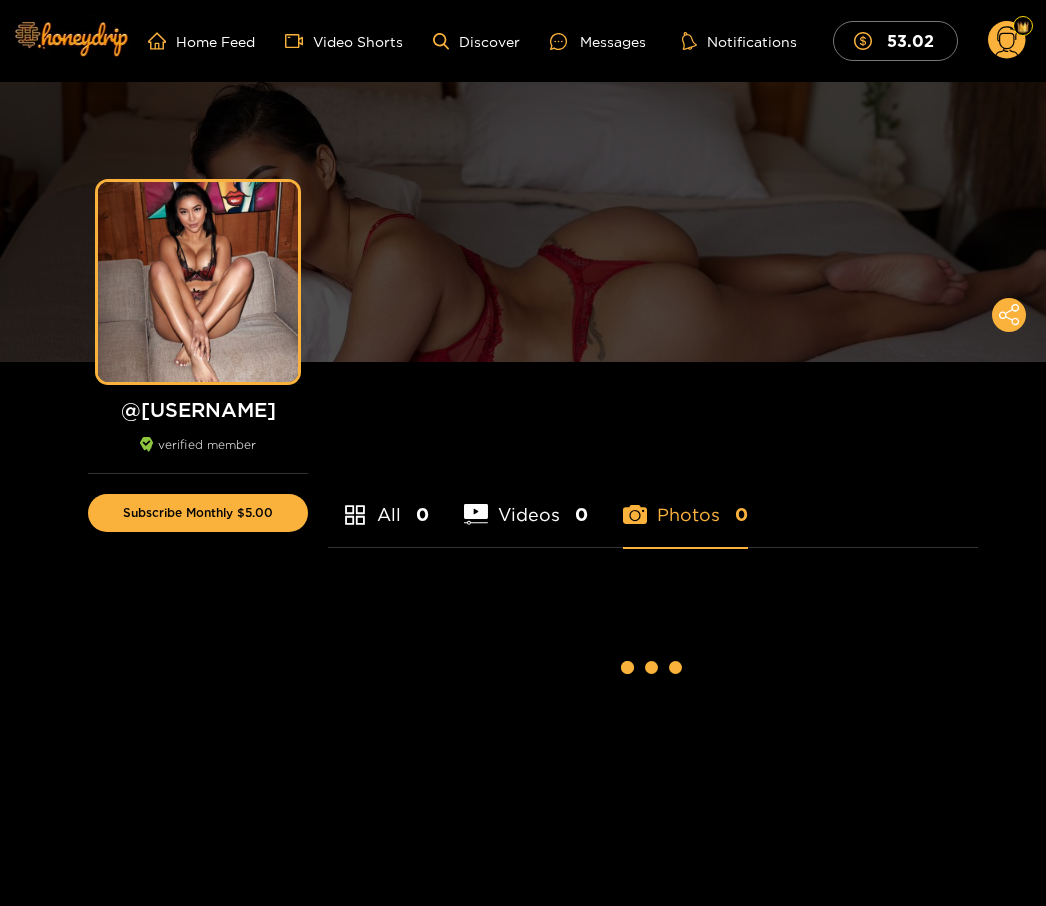 click on "Preview" at bounding box center (523, 222) 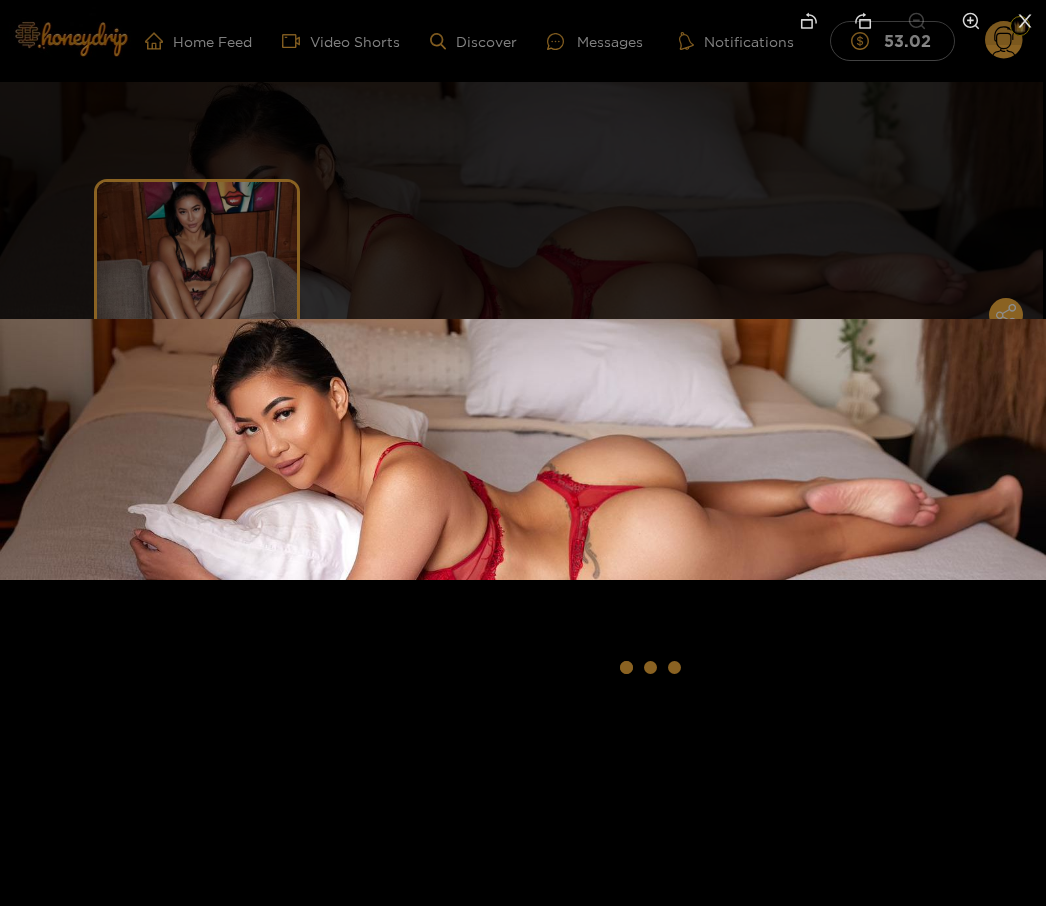 click at bounding box center (523, 453) 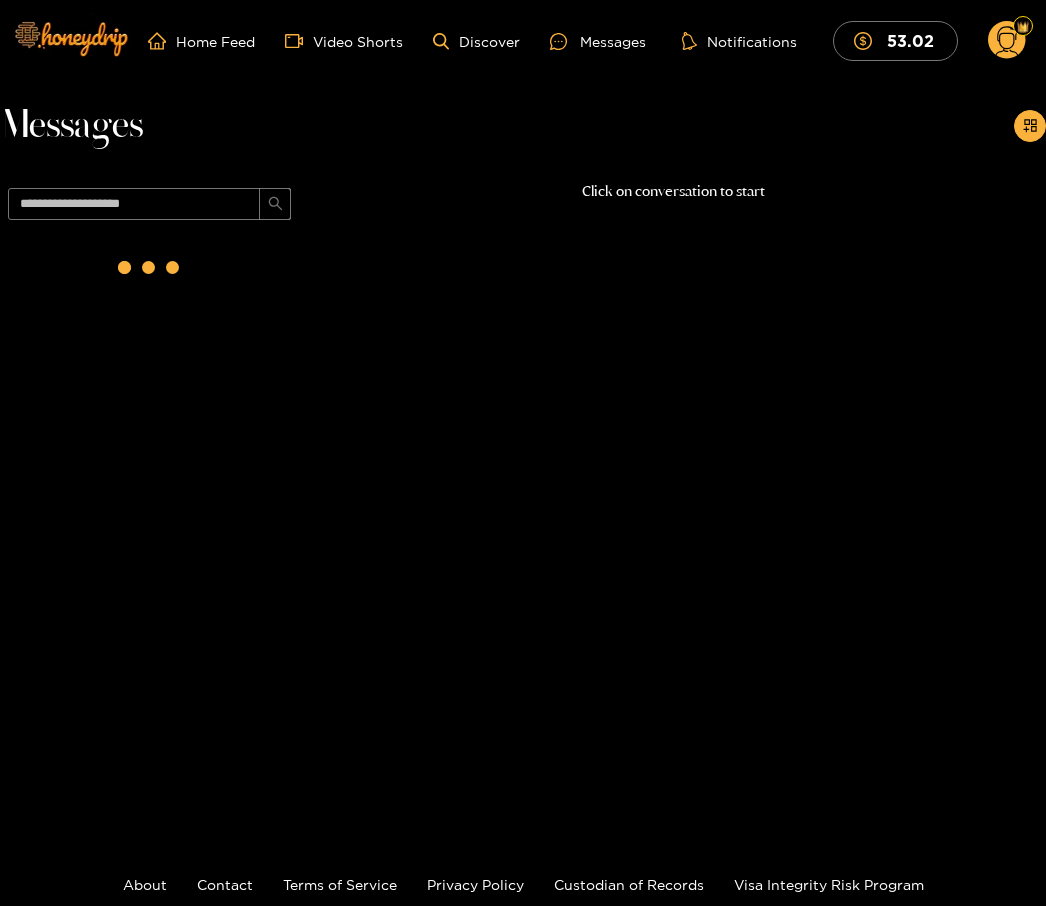 click on "Messages" at bounding box center (598, 41) 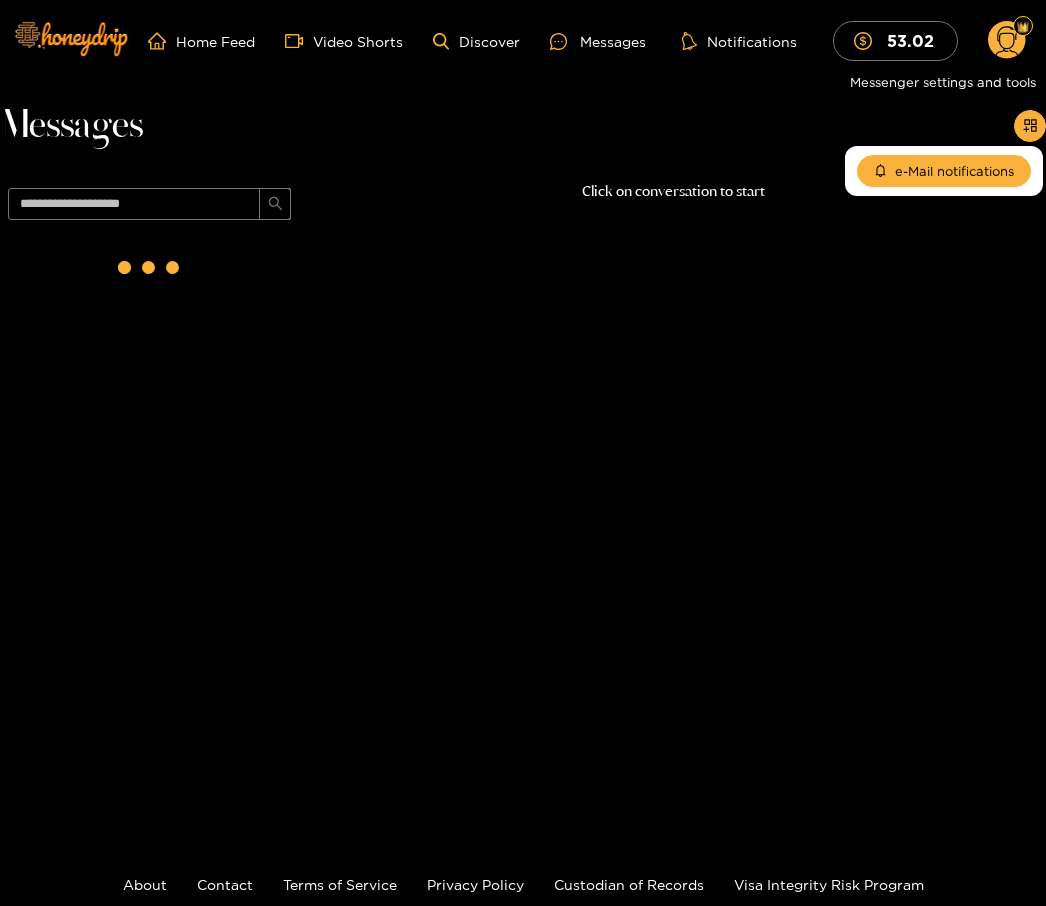 click at bounding box center [1030, 126] 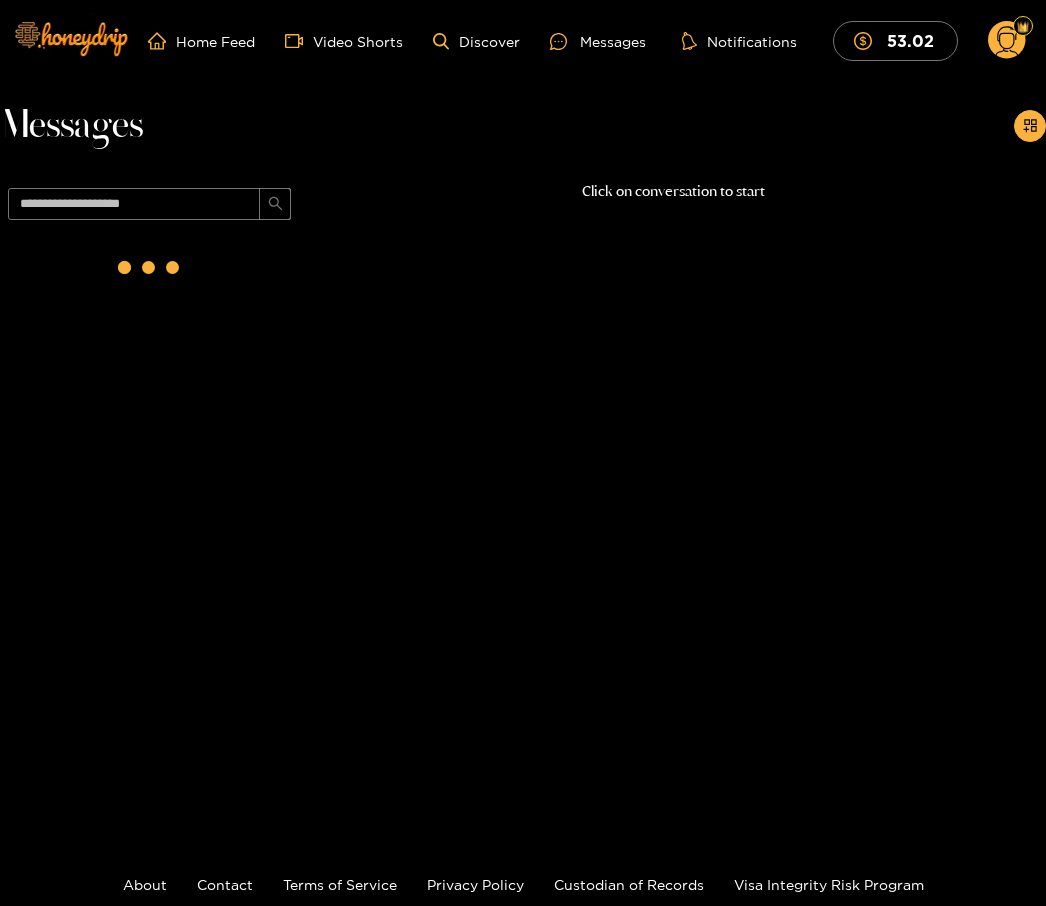 click at bounding box center (70, 38) 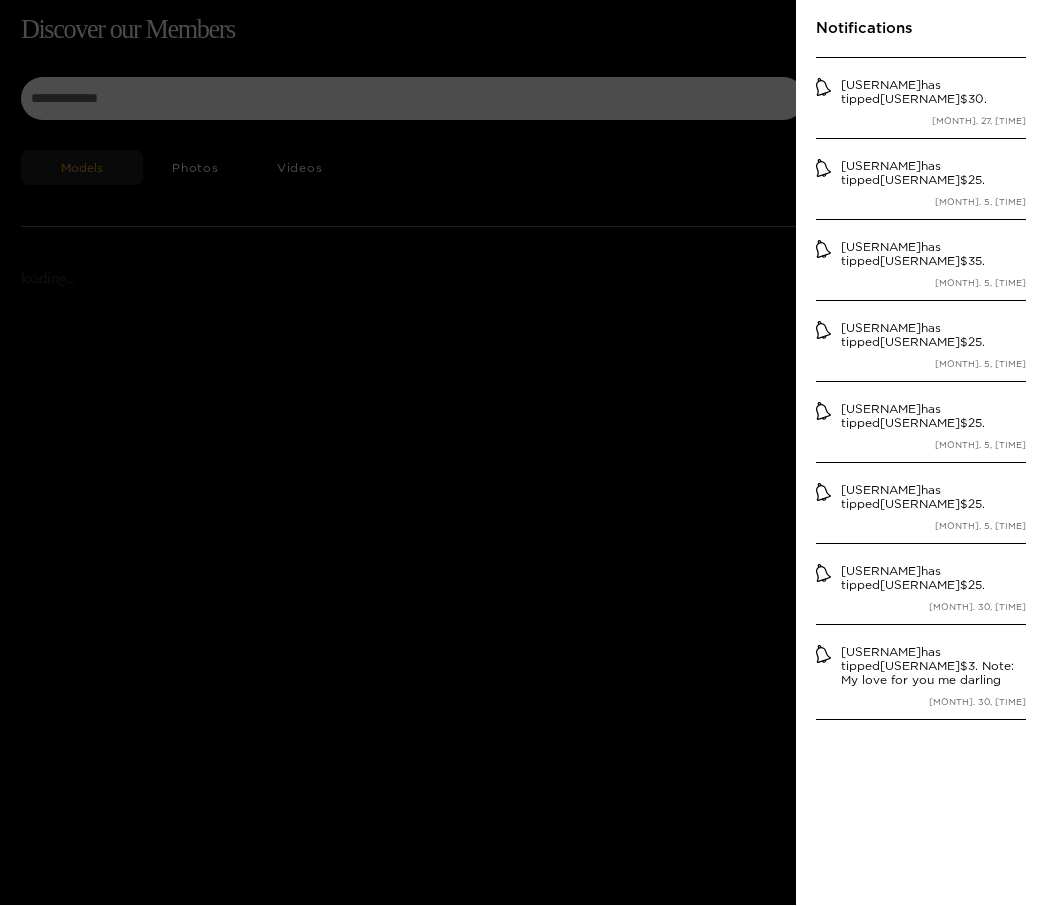 scroll, scrollTop: 0, scrollLeft: 0, axis: both 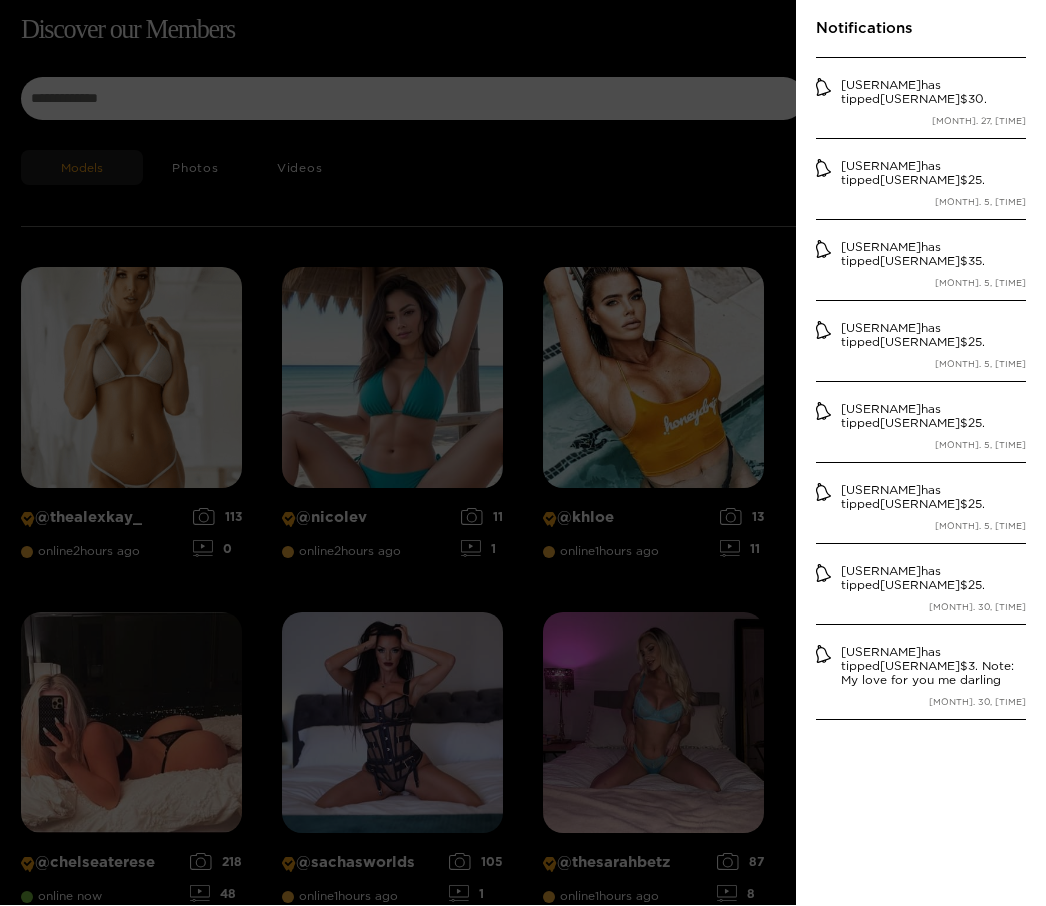 click at bounding box center [523, 453] 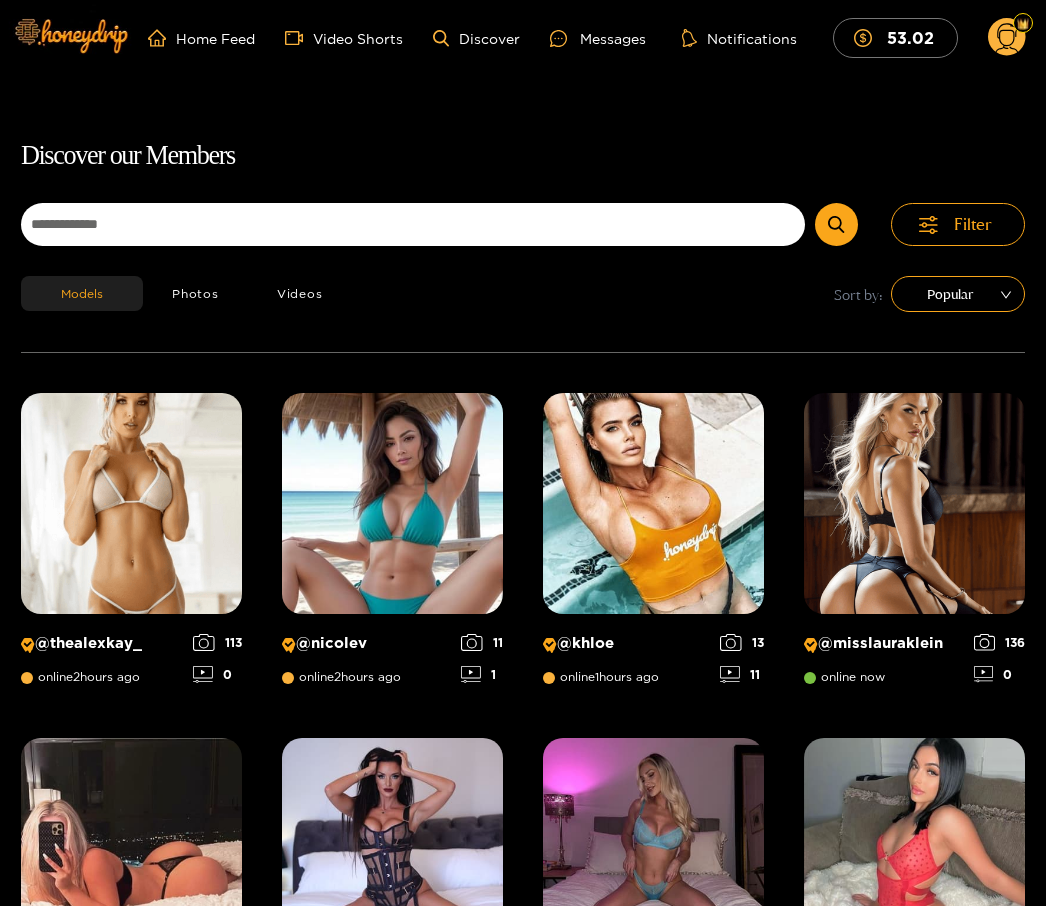 scroll, scrollTop: 0, scrollLeft: 0, axis: both 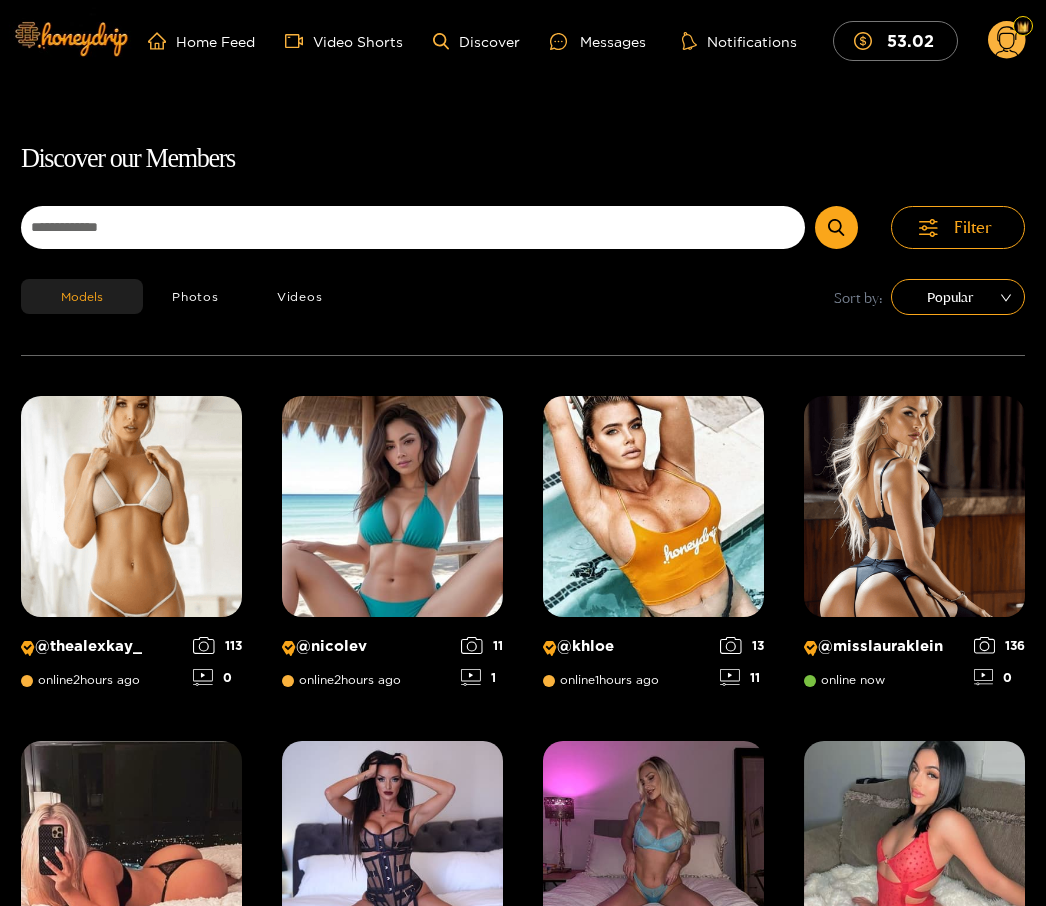 click on "Messages" at bounding box center [598, 41] 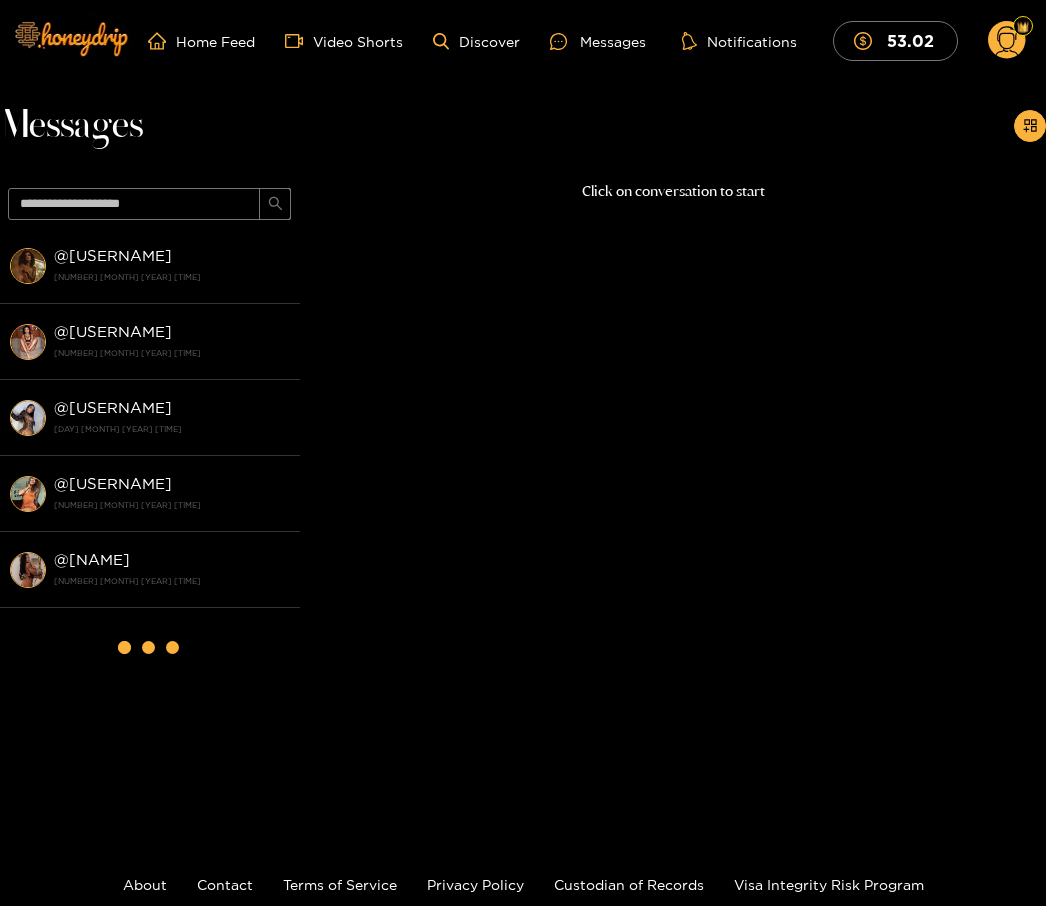 click on "[NUMBER] [MONTH] [YEAR] [TIME]" at bounding box center [172, 277] 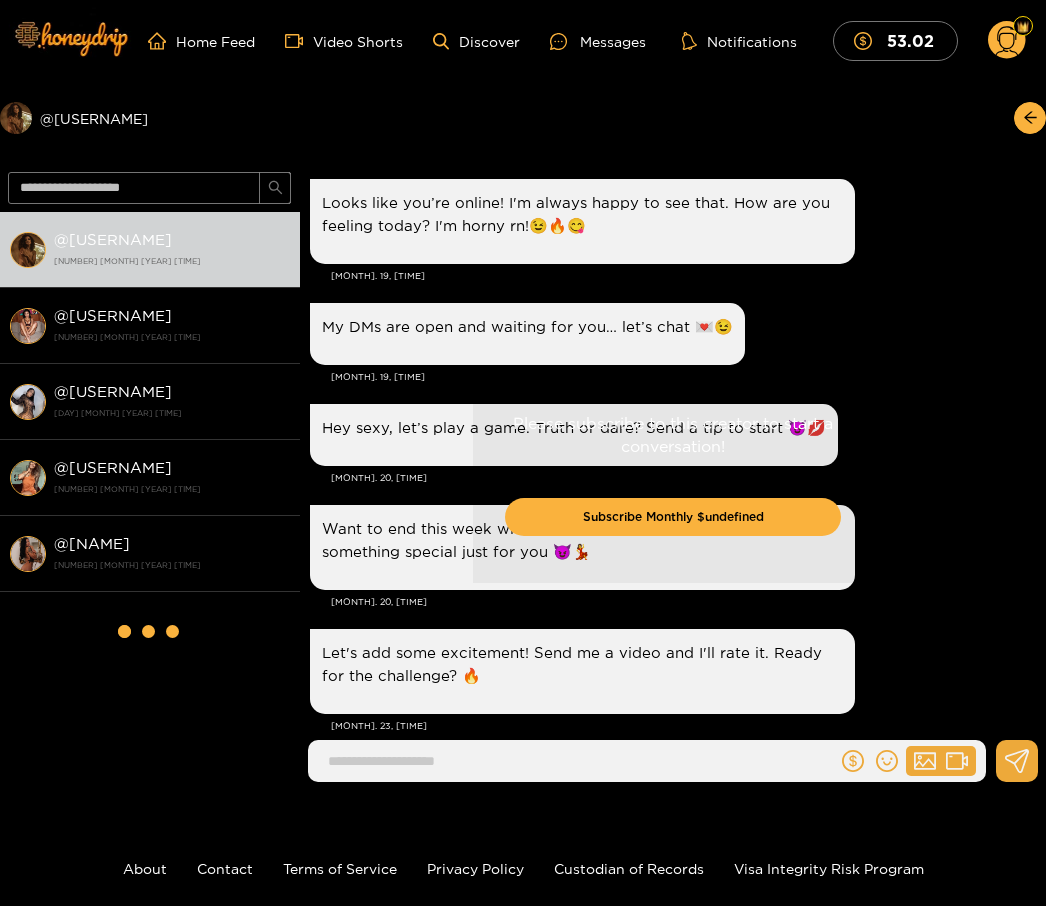 scroll, scrollTop: 2072, scrollLeft: 0, axis: vertical 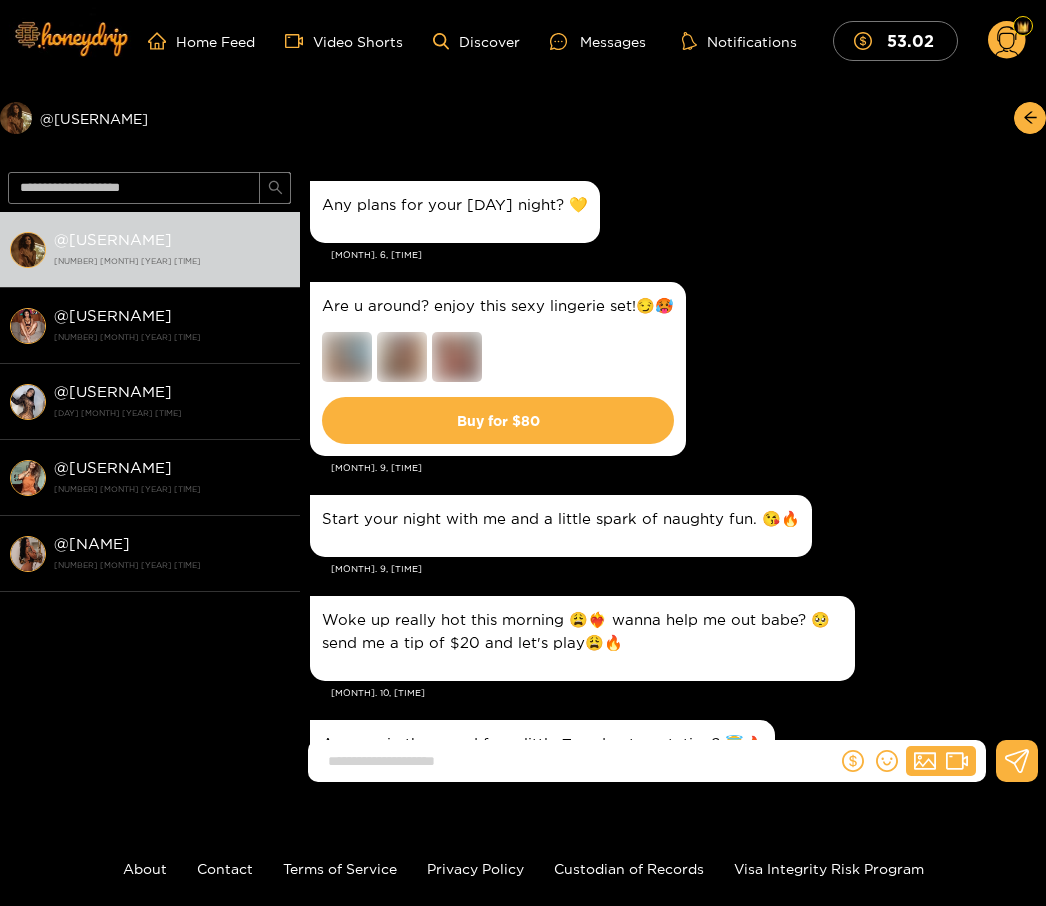 click on "Are u around? enjoy this sexy lingerie set!😏🥵" at bounding box center [498, 305] 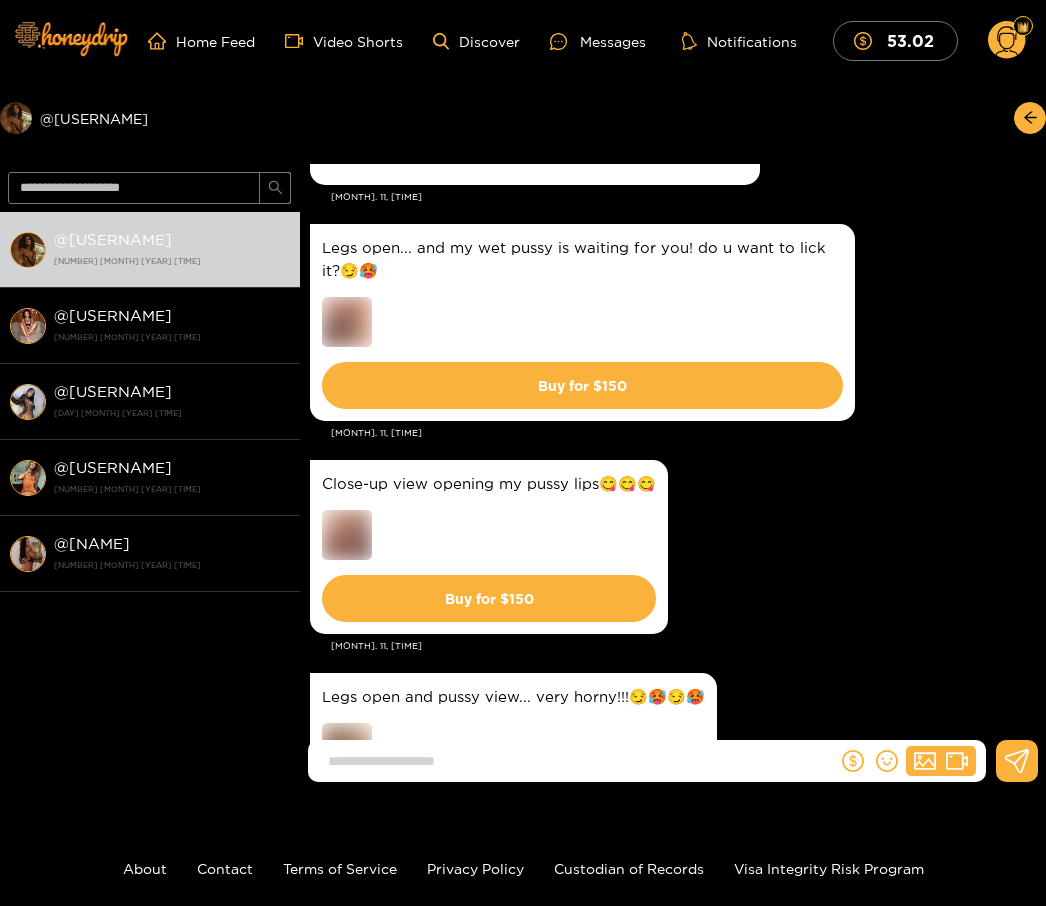 scroll, scrollTop: 1468, scrollLeft: 0, axis: vertical 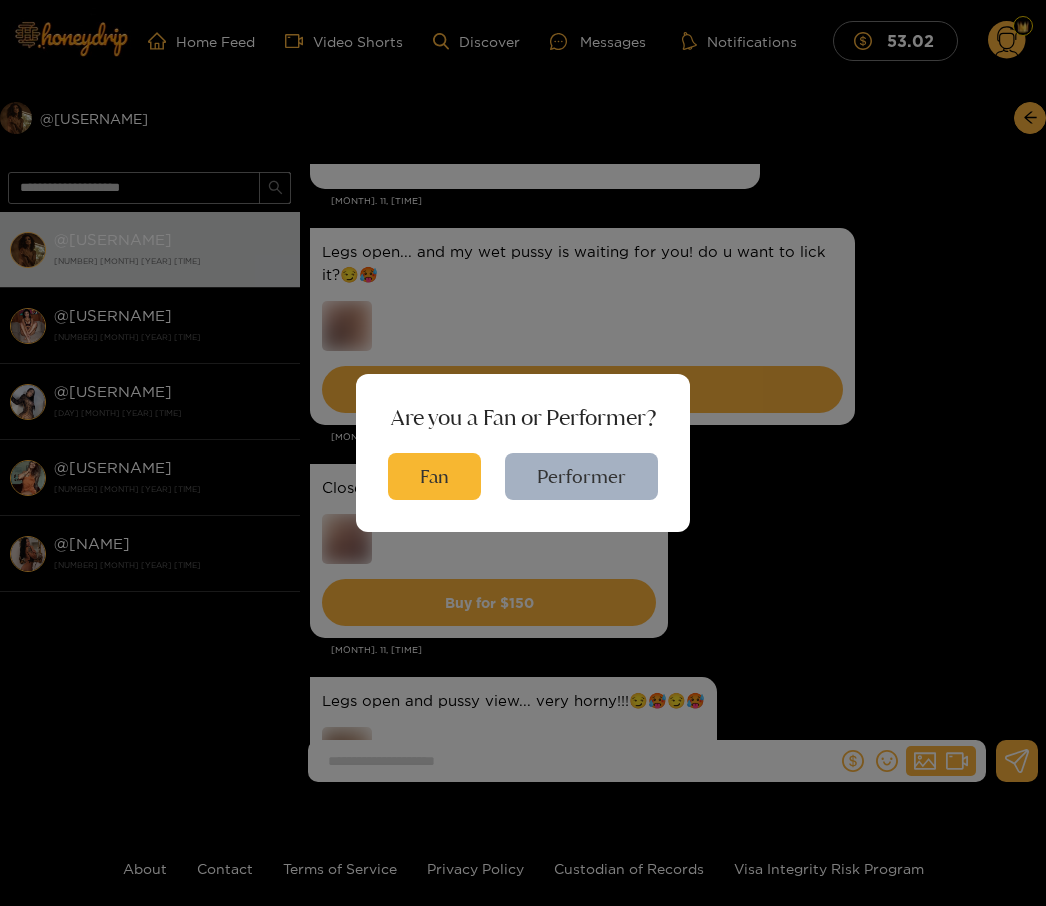 click on "Are you a Fan or Performer? Fan Performer" at bounding box center (523, 453) 